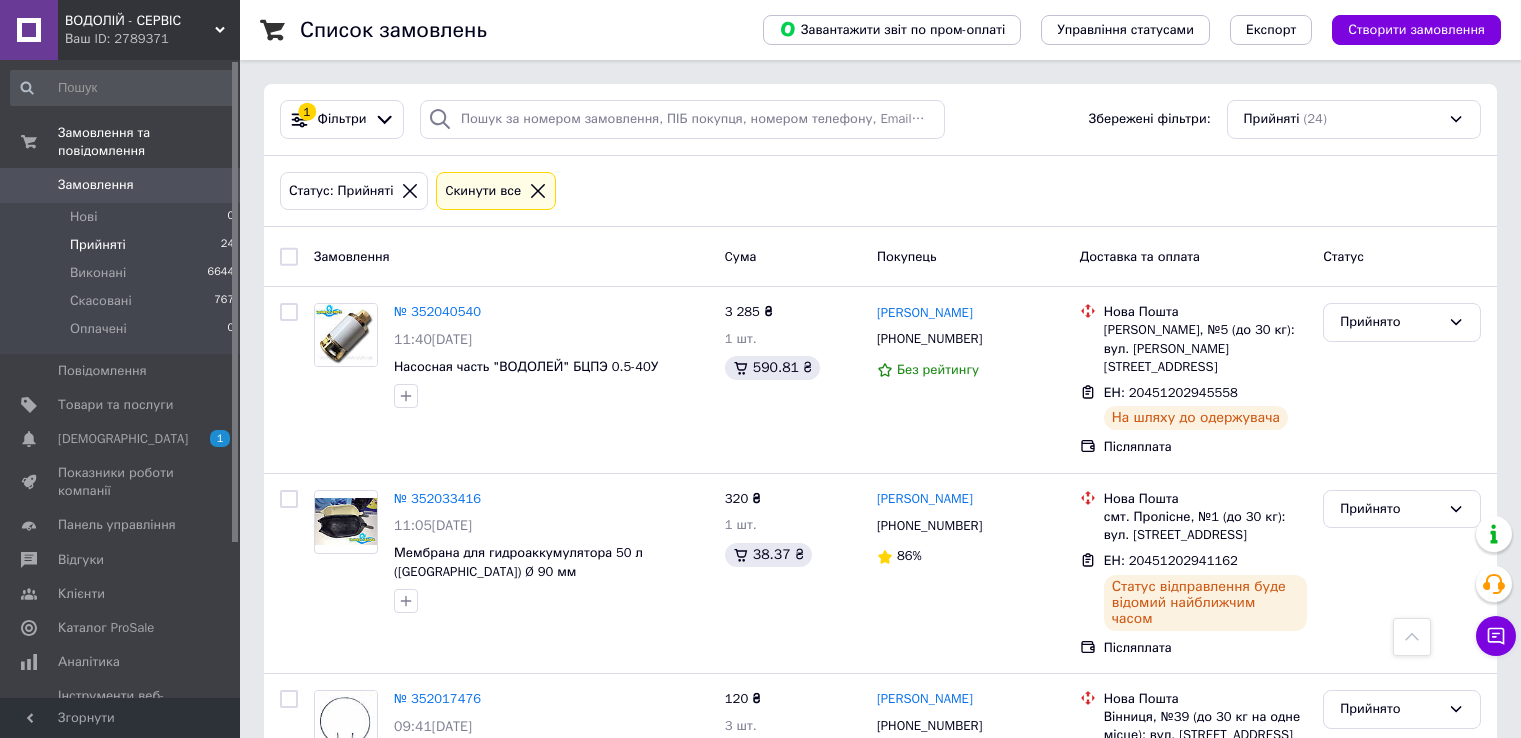scroll, scrollTop: 400, scrollLeft: 0, axis: vertical 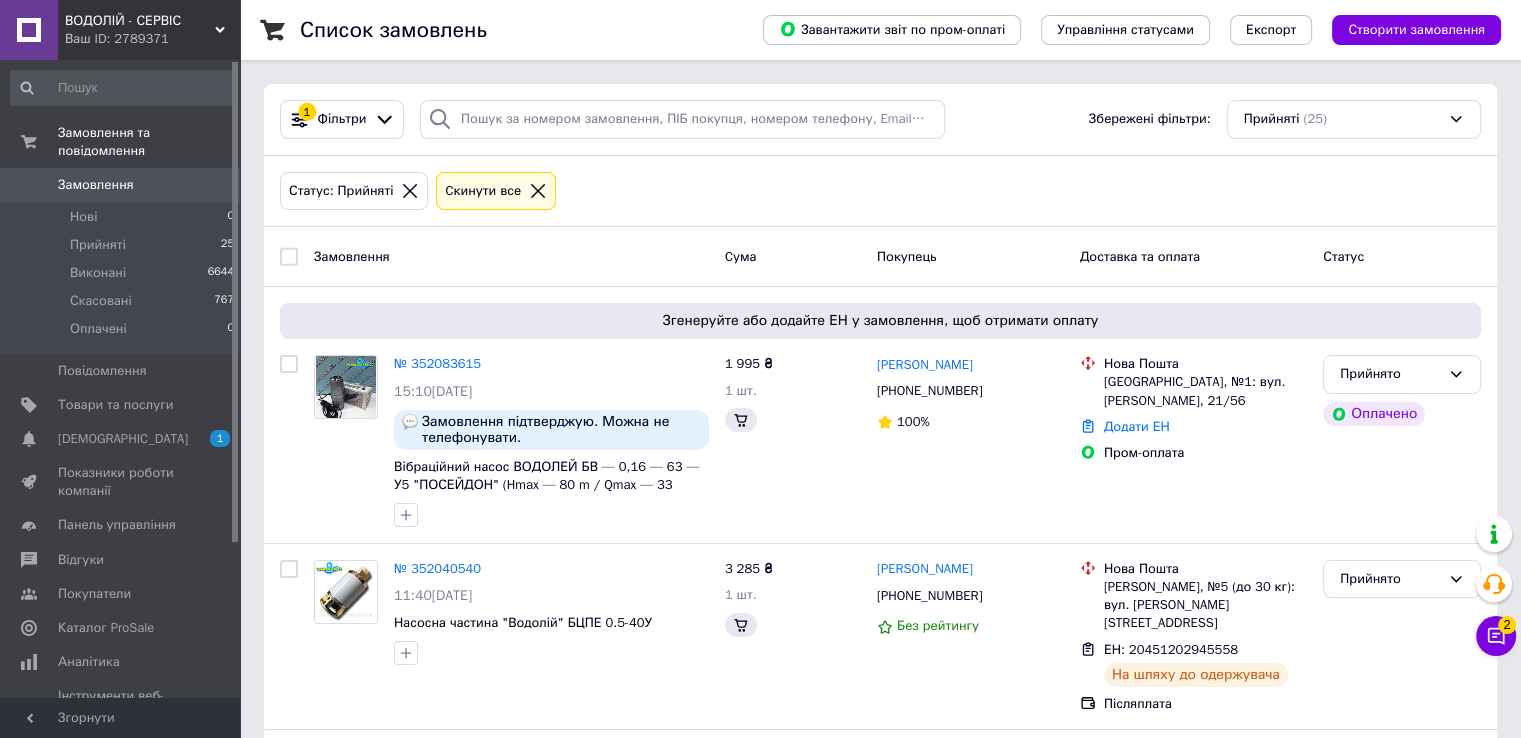 click on "Список замовлень   Завантажити звіт по пром-оплаті Управління статусами Експорт Створити замовлення 1 Фільтри Збережені фільтри: Прийняті (25) Статус: Прийняті Cкинути все Замовлення Cума Покупець Доставка та оплата Статус Згенеруйте або додайте ЕН у замовлення, щоб отримати оплату № 352083615 15:10[DATE] Замовлення підтверджую. Можна не телефонувати. Вібраційний насос ВОДОЛЕЙ БВ — 0,16 — 63 — У5 "ПОСЕЙДОН" (Hmax — 80 m / Qmax — 33 L/min / 320 Вт) 1 995 ₴ 1 шт. [PERSON_NAME] [PHONE_NUMBER] 100% [GEOGRAPHIC_DATA], №1: вул. [PERSON_NAME], 21/56 Додати ЕН Пром-оплата Прийнято № 352040540" at bounding box center [880, 2145] 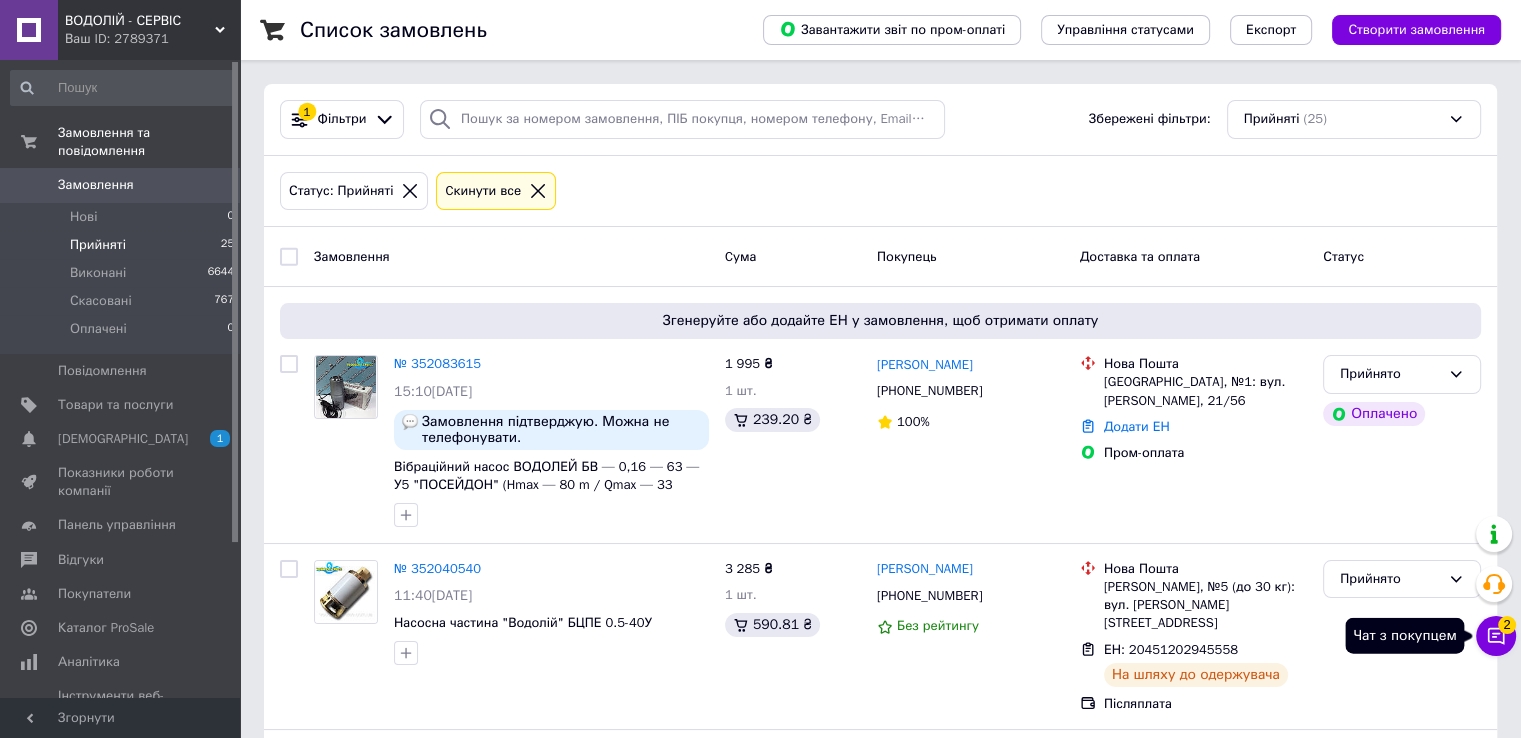click 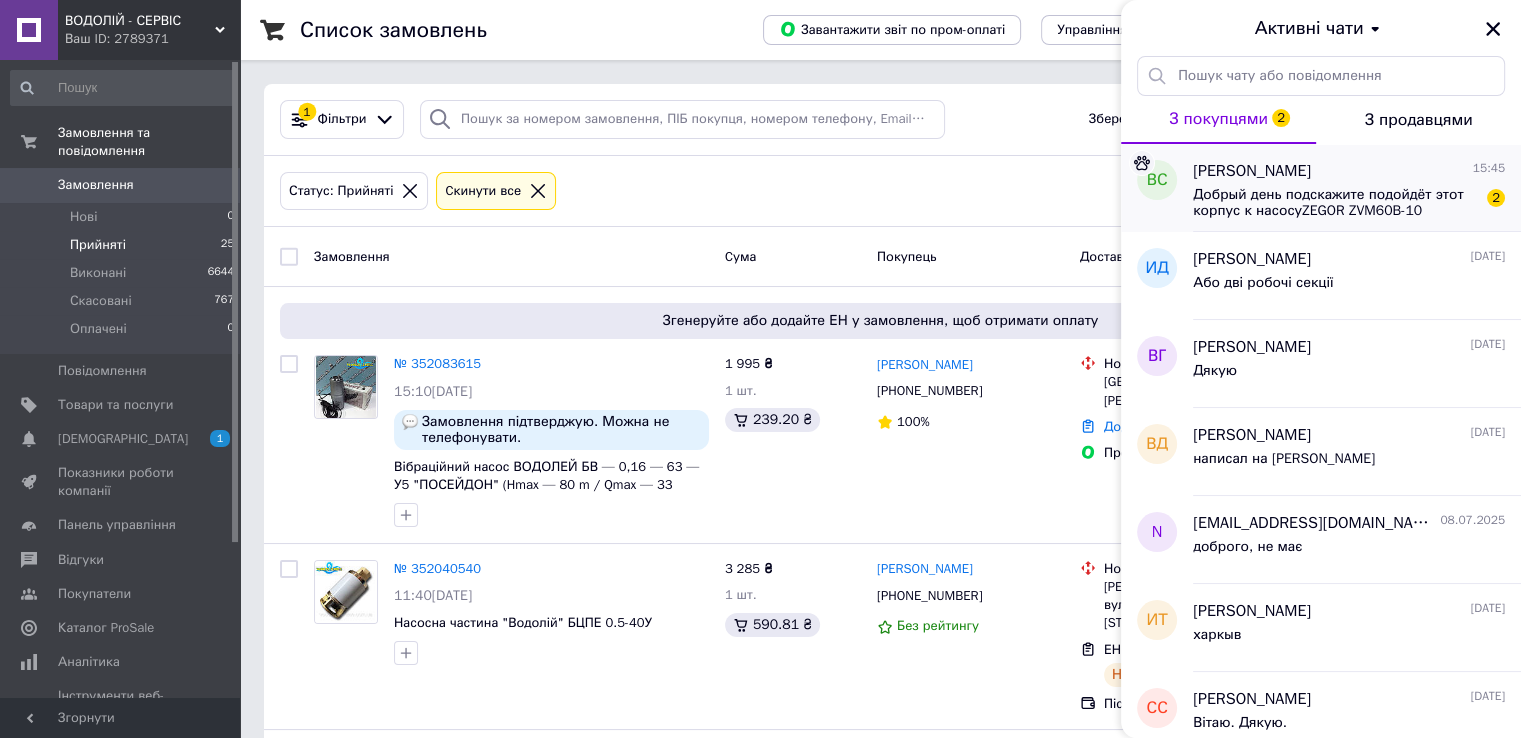 click on "Добрый день подскажите подойдёт этот корпус к насосуZEGOR ZVM60B-10 2" at bounding box center [1349, 201] 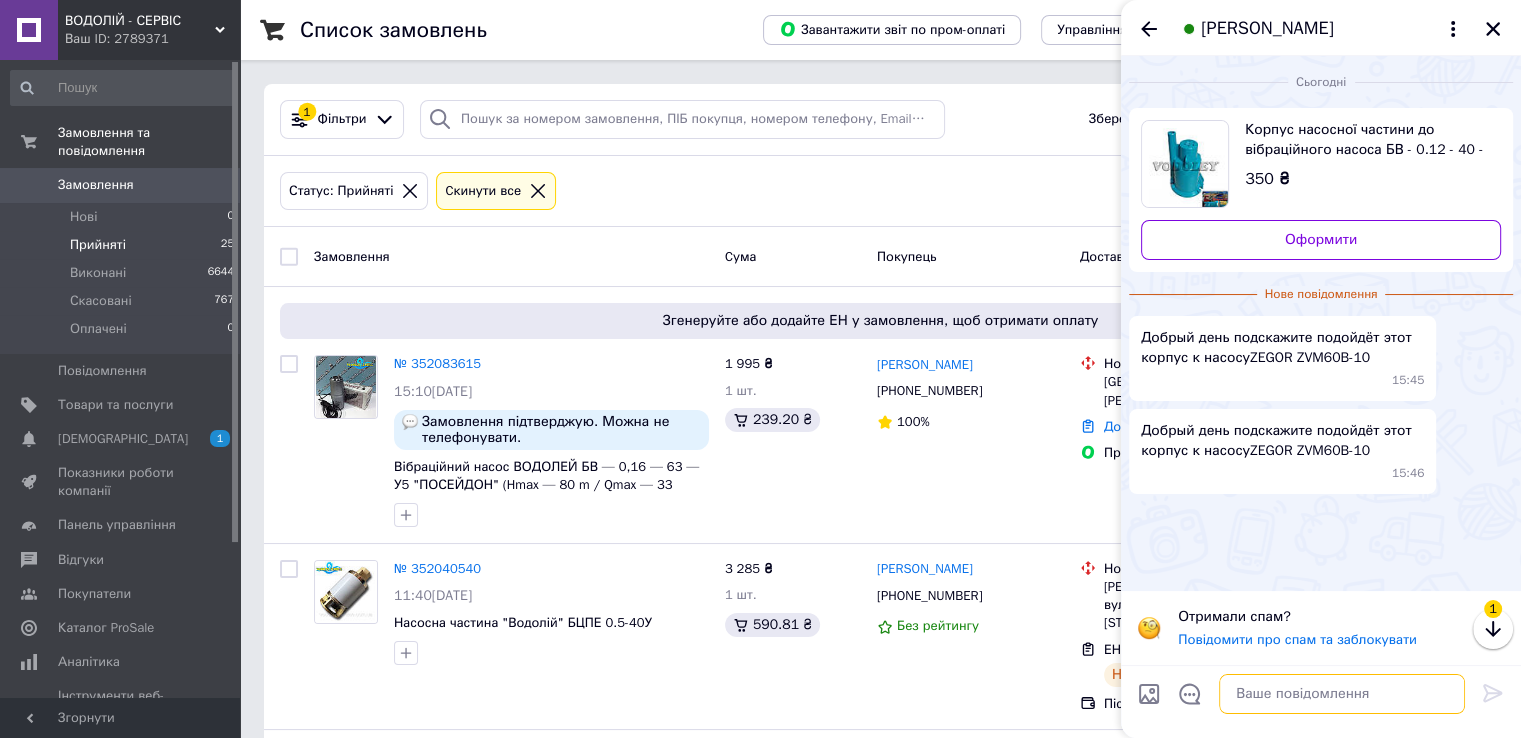click at bounding box center [1342, 694] 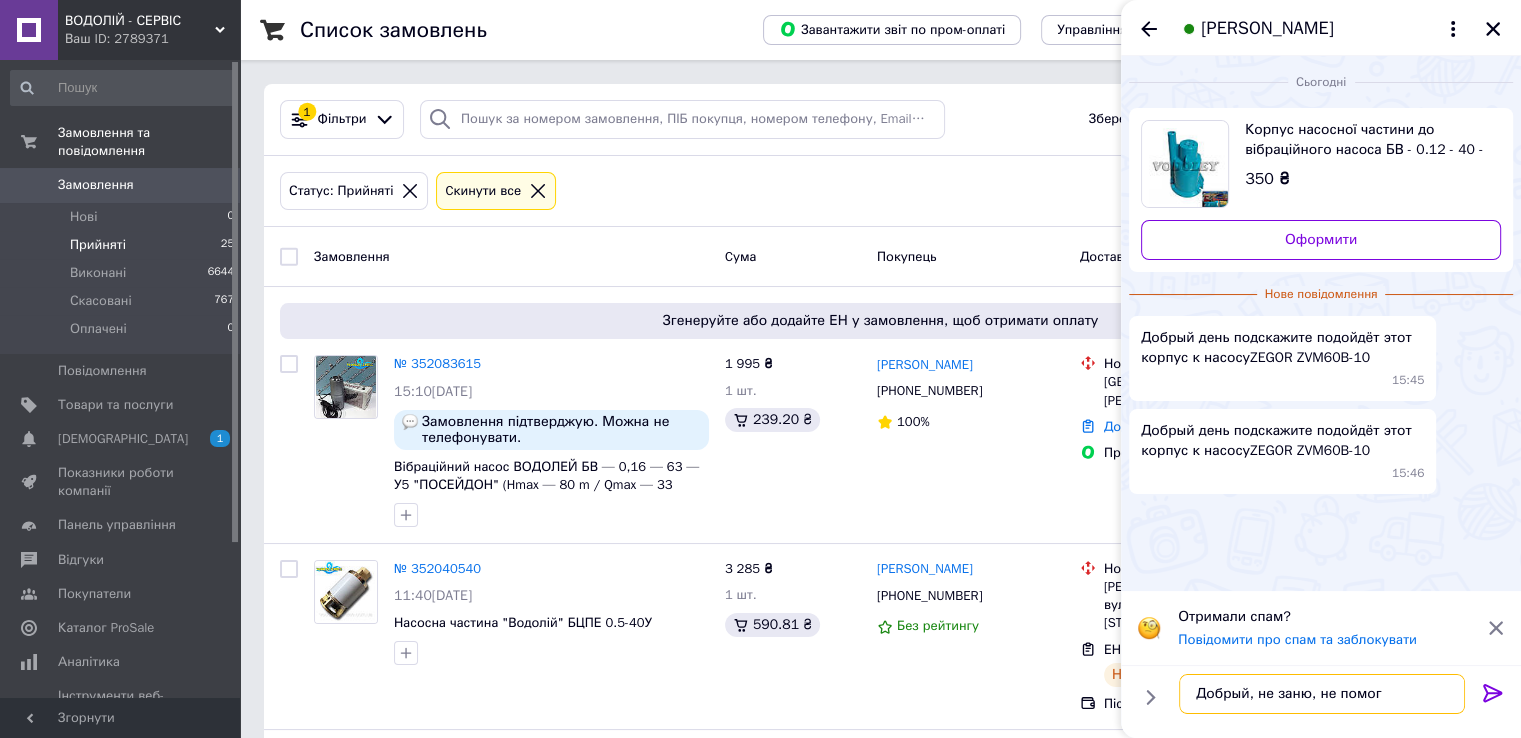 type on "Добрый, не заню, не помогу" 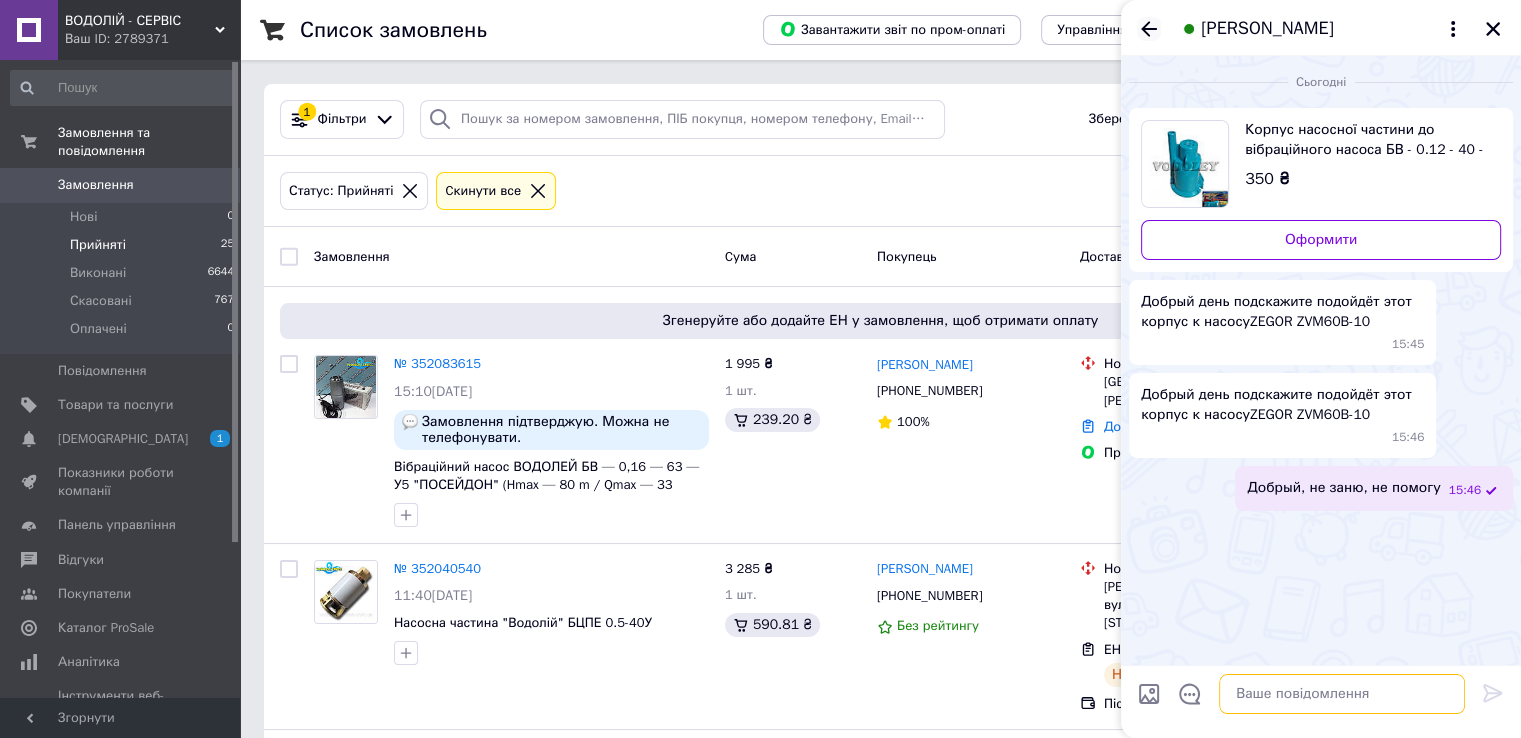 type 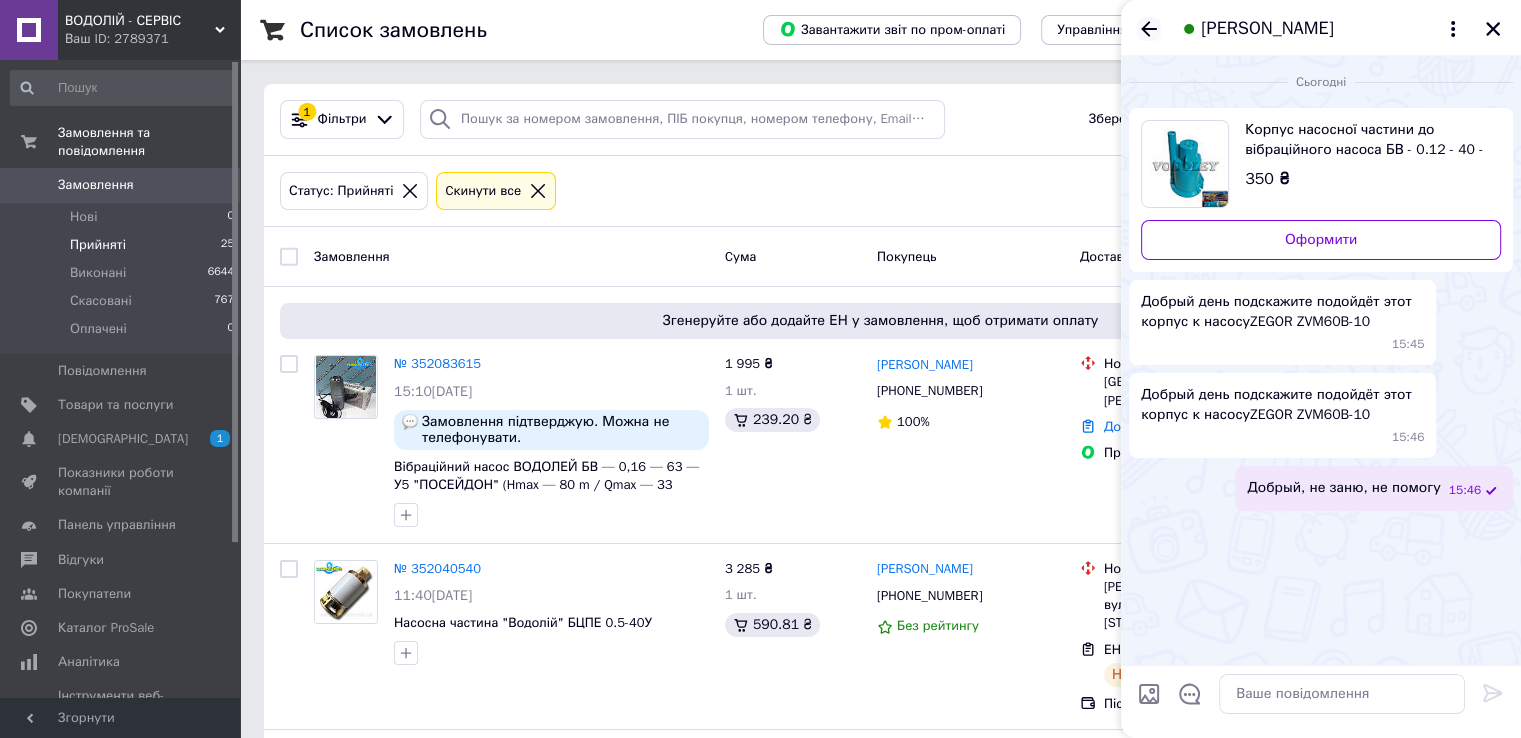 click 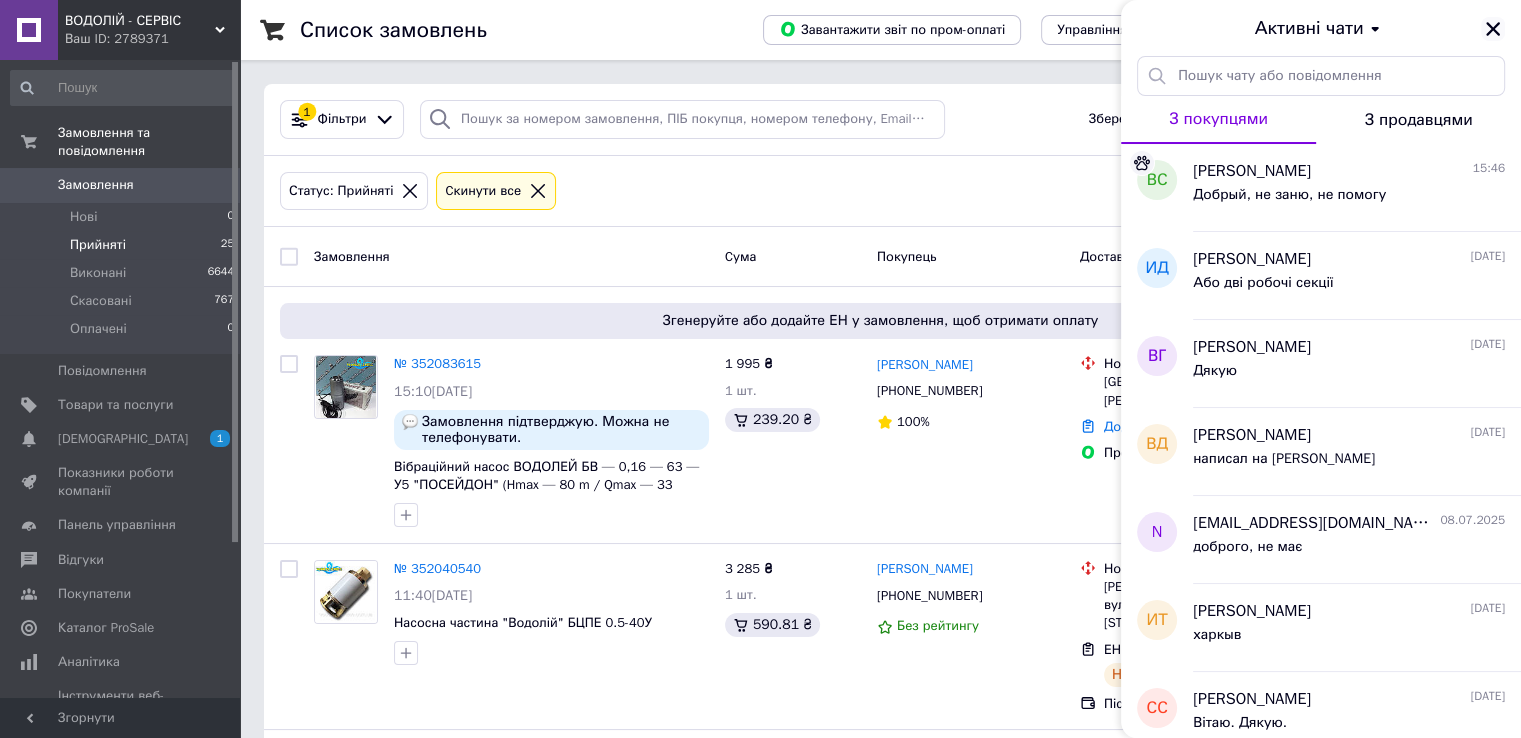 click 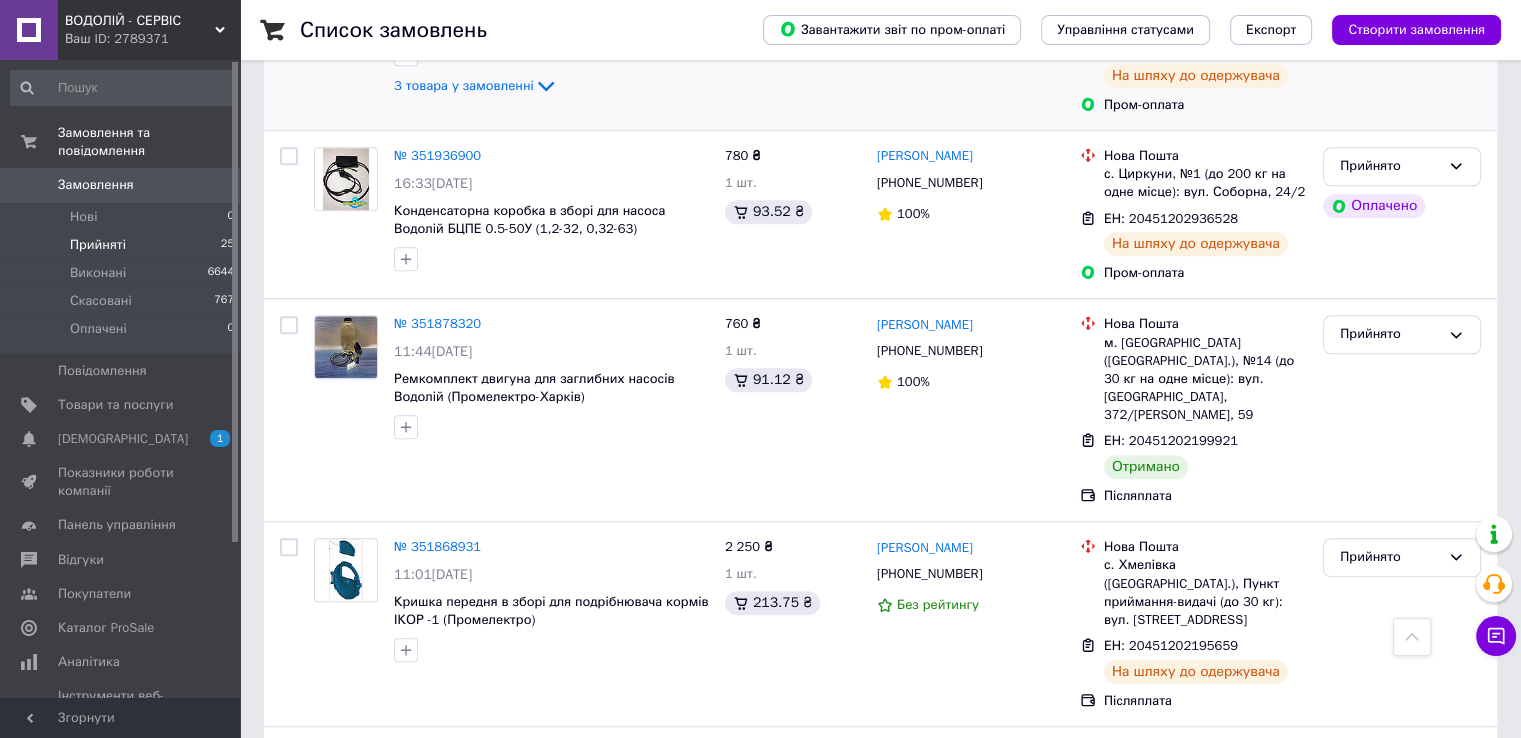 scroll, scrollTop: 1500, scrollLeft: 0, axis: vertical 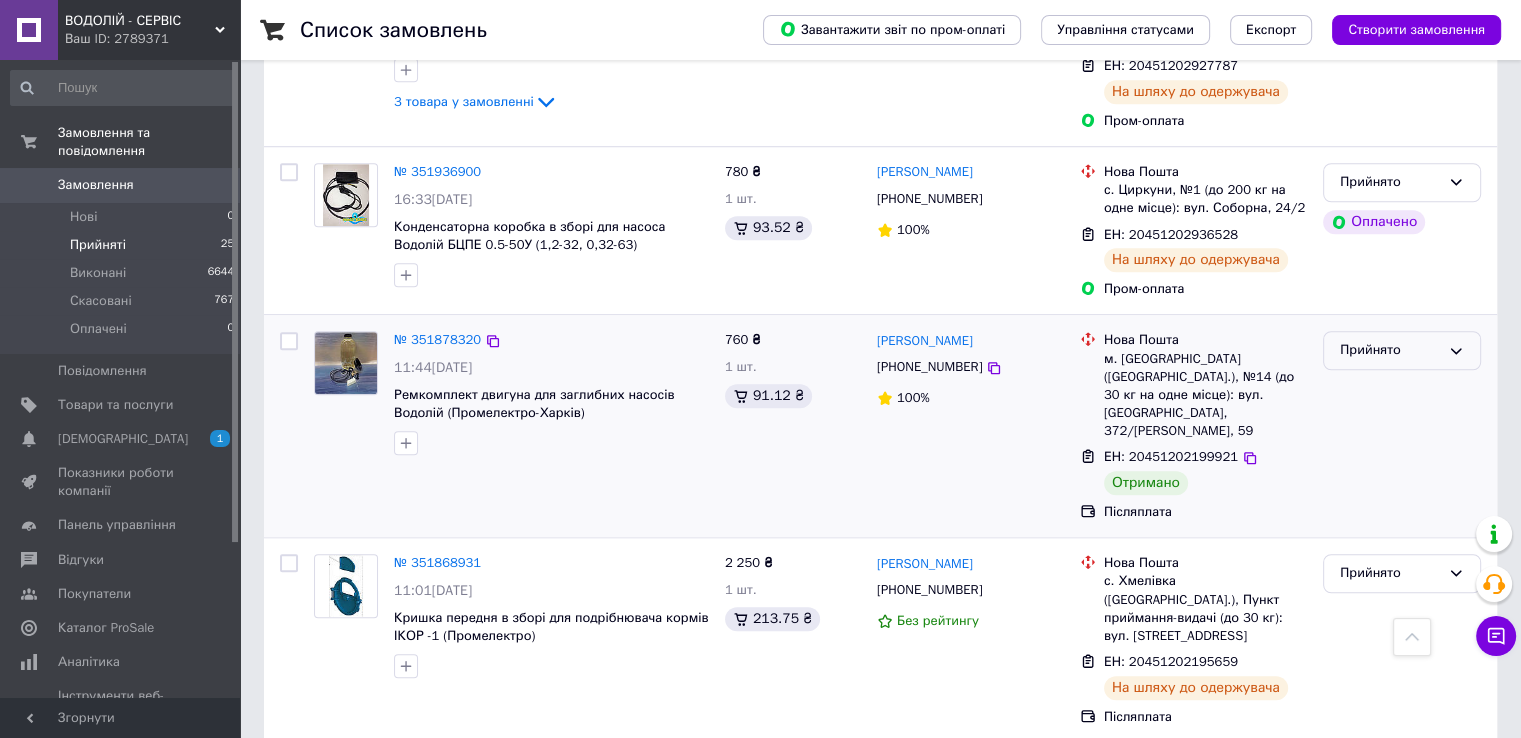 click on "Прийнято" at bounding box center (1402, 350) 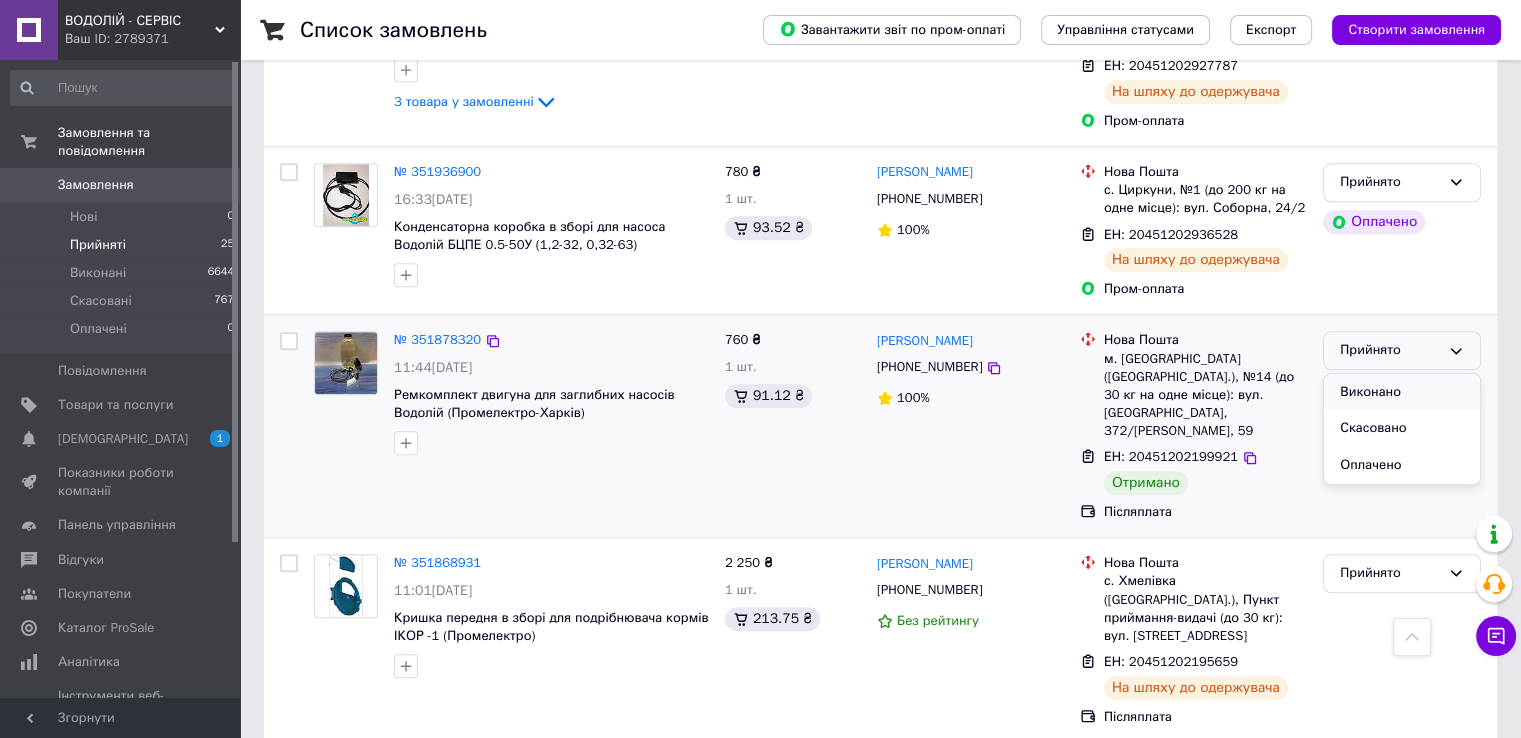click on "Виконано" at bounding box center (1402, 392) 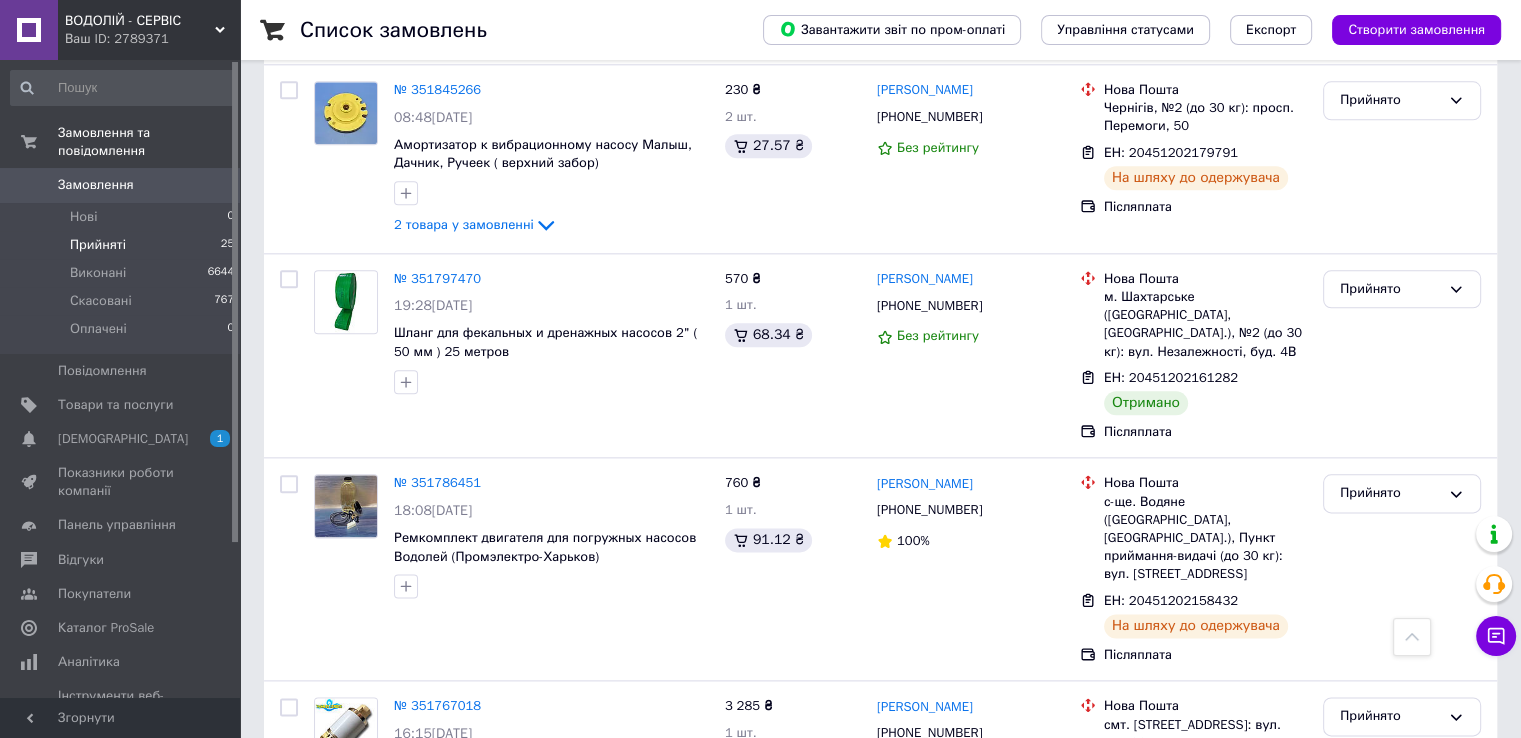 scroll, scrollTop: 2400, scrollLeft: 0, axis: vertical 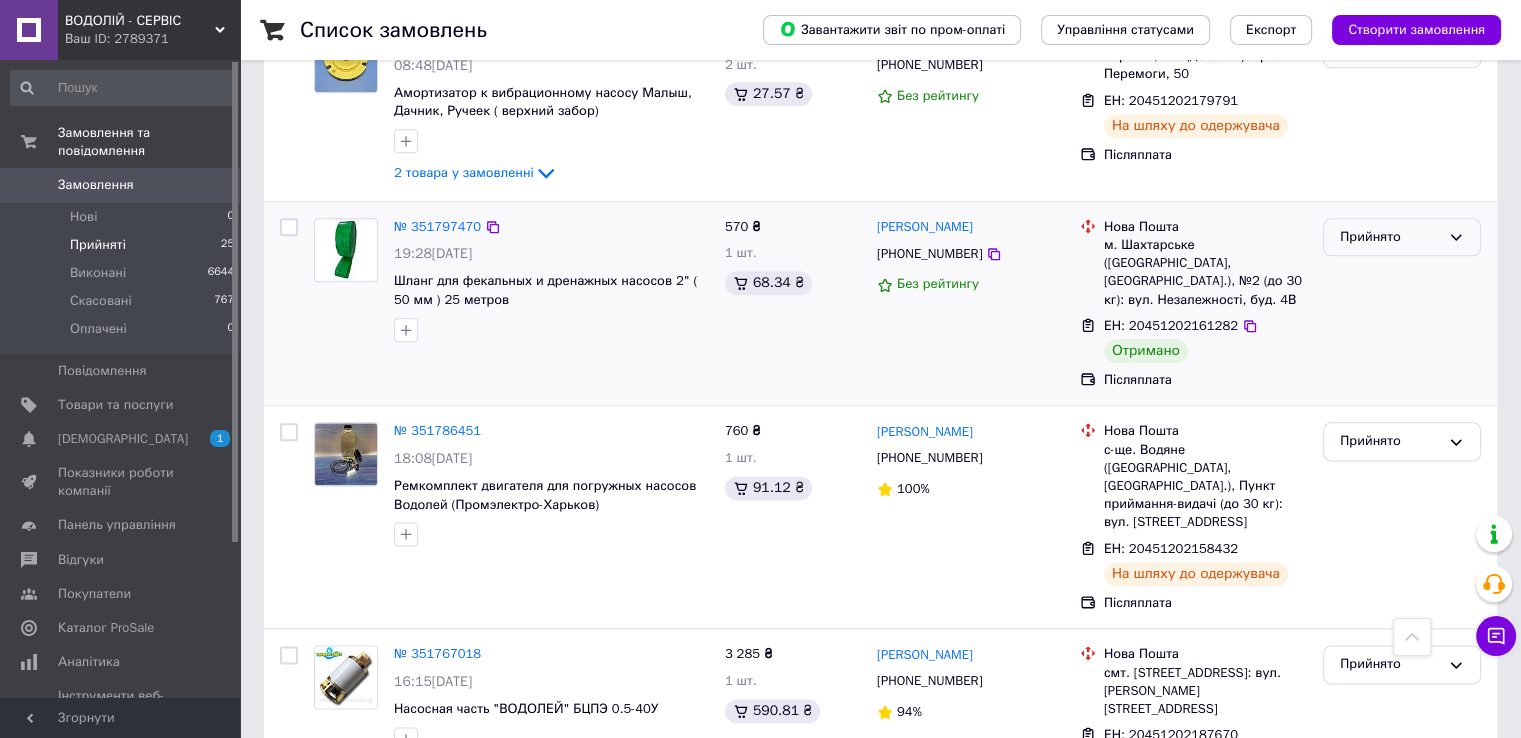 click 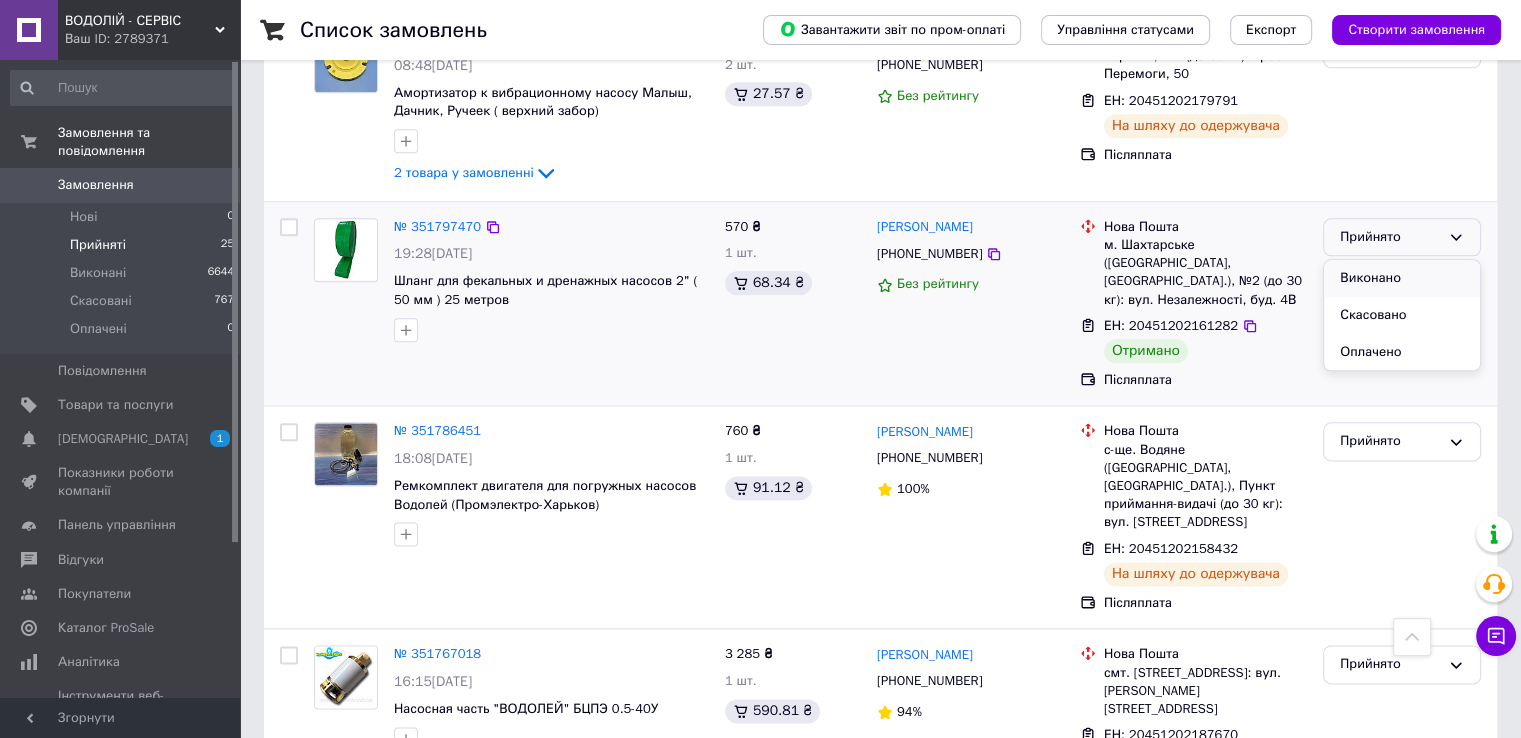 click on "Виконано" at bounding box center (1402, 278) 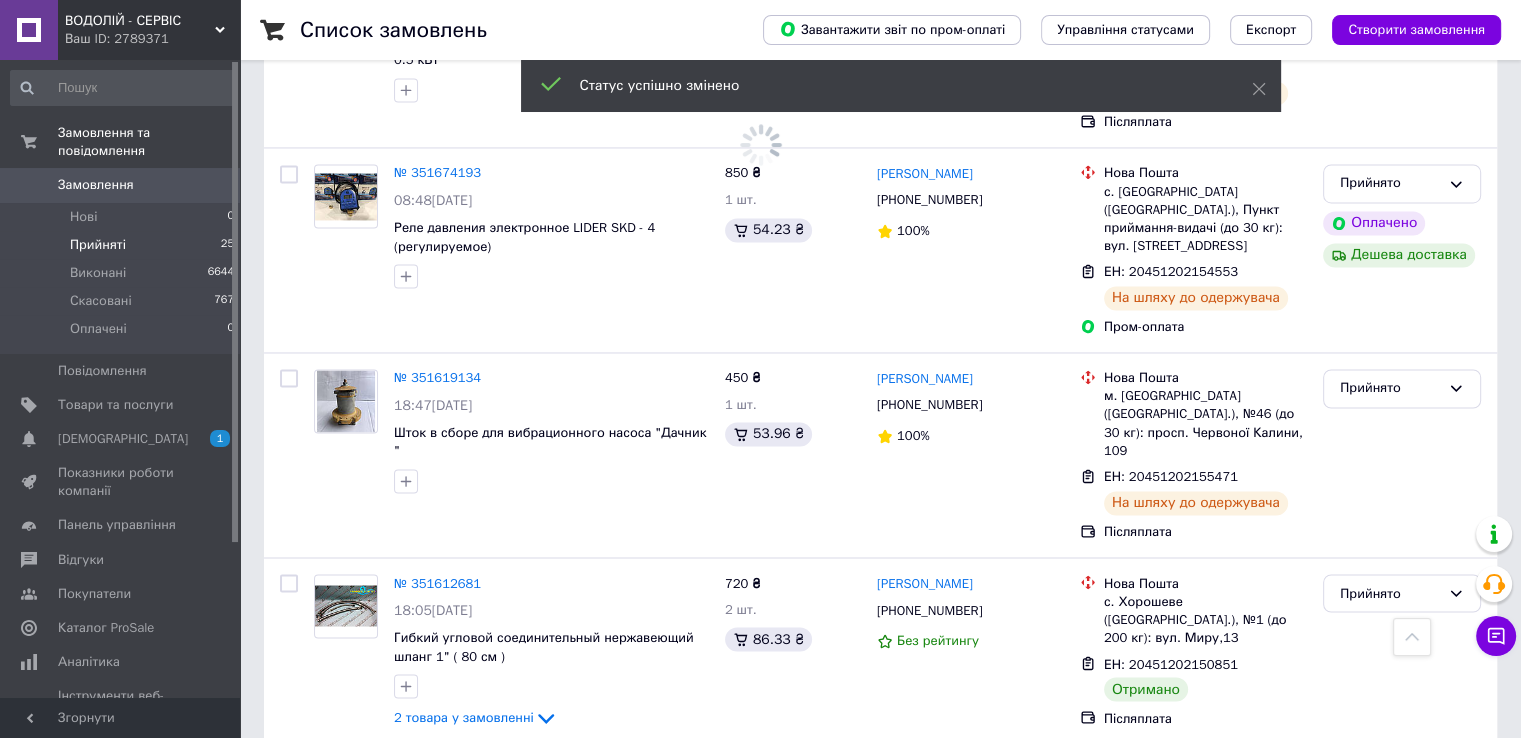 scroll, scrollTop: 3368, scrollLeft: 0, axis: vertical 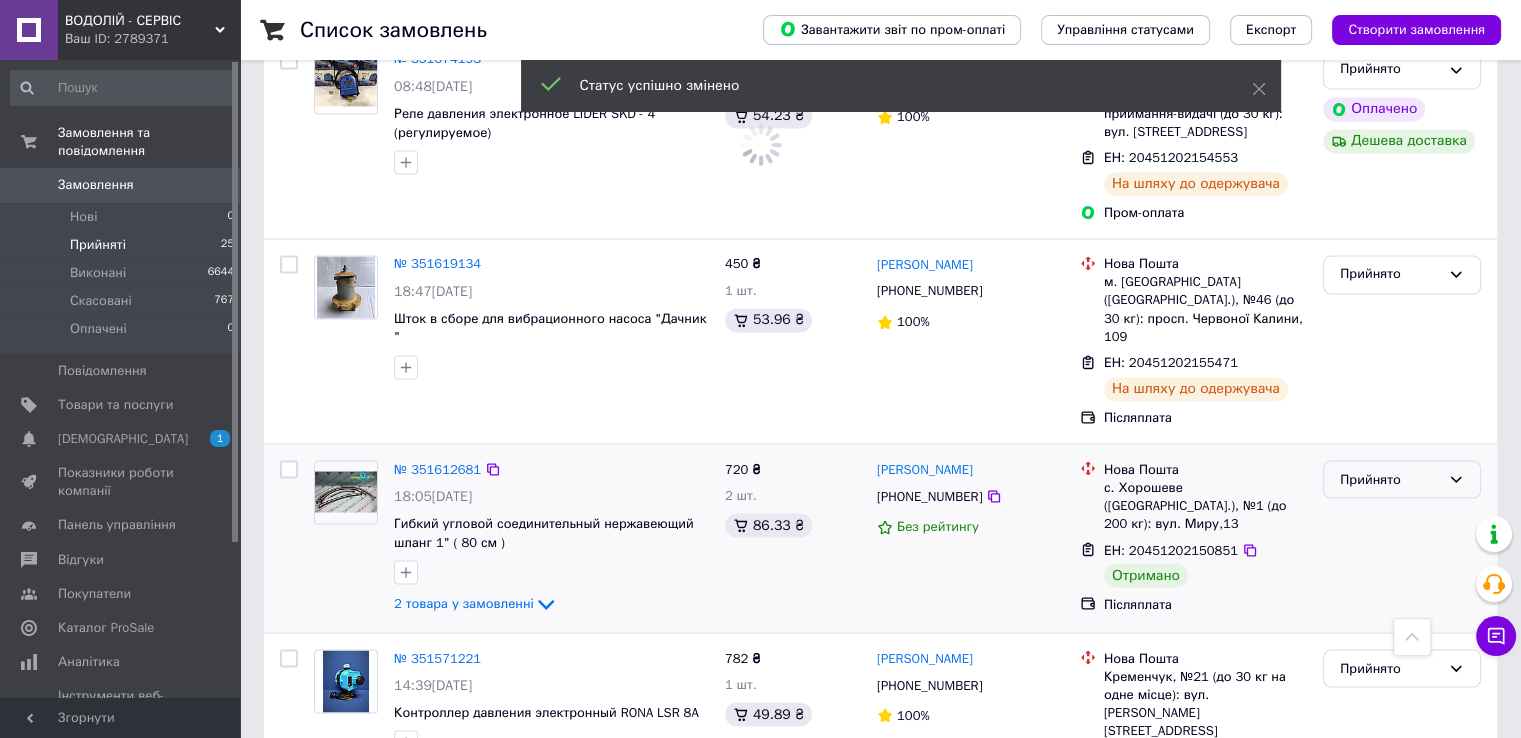 click on "Прийнято" at bounding box center [1390, 479] 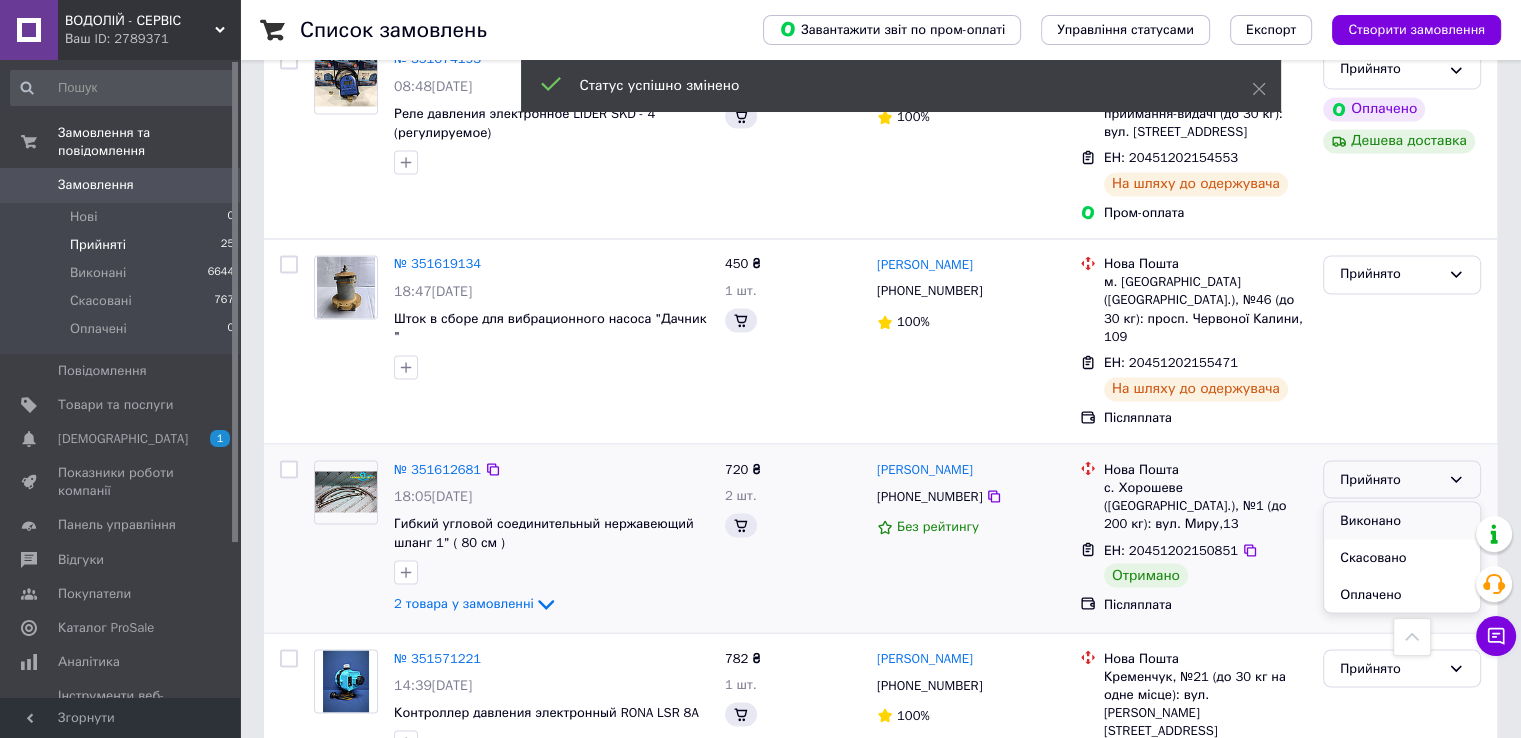 click on "Виконано" at bounding box center [1402, 520] 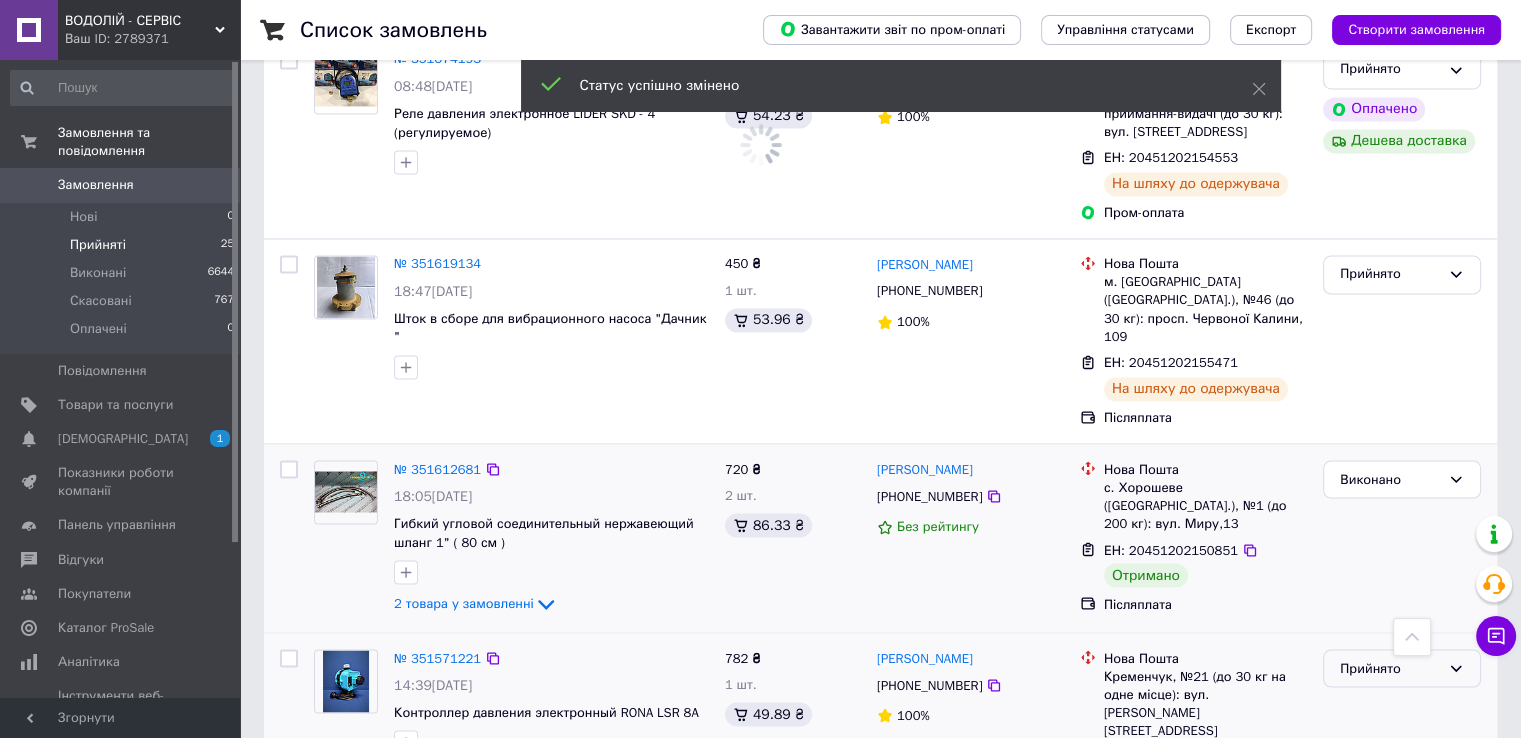 click on "Прийнято" at bounding box center [1390, 668] 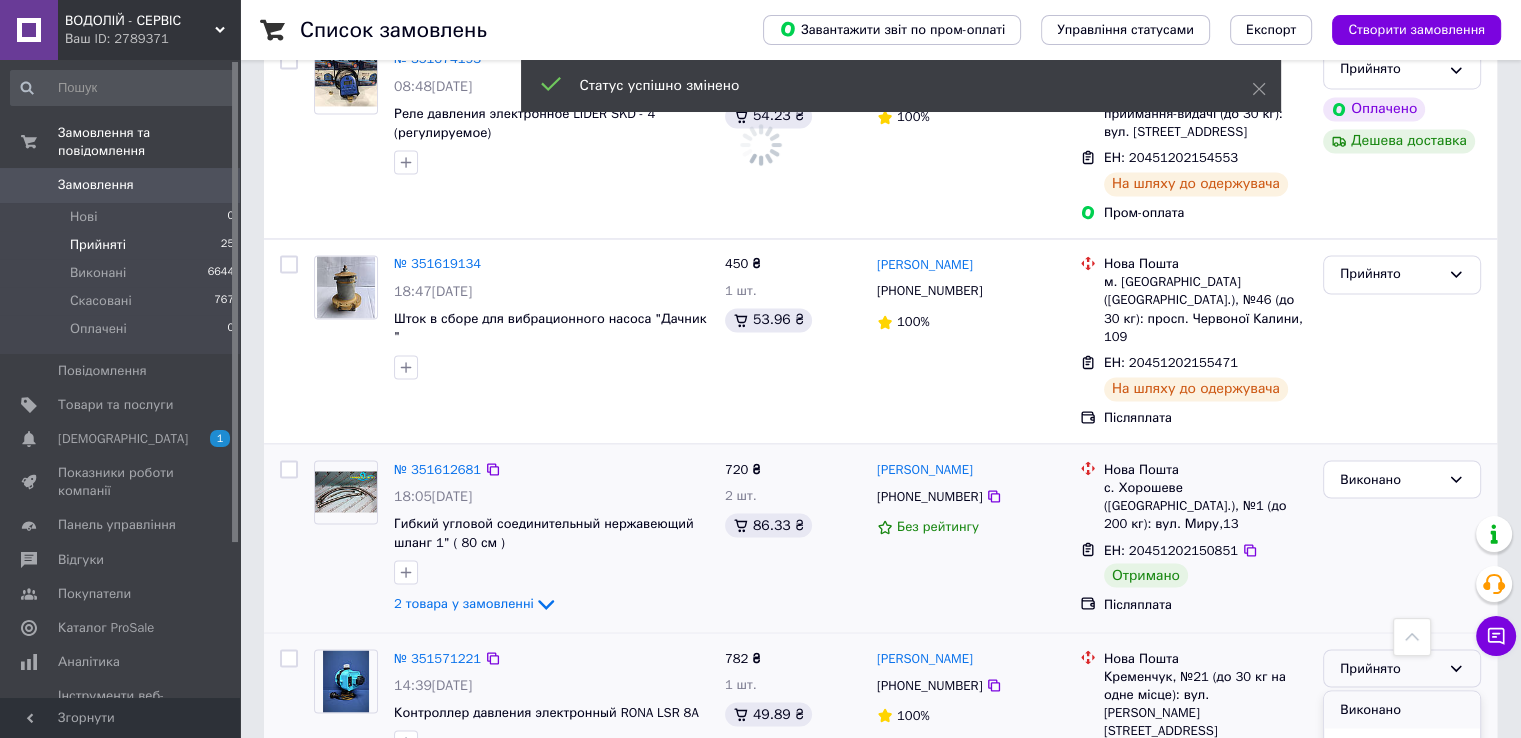 click on "Виконано" at bounding box center [1402, 709] 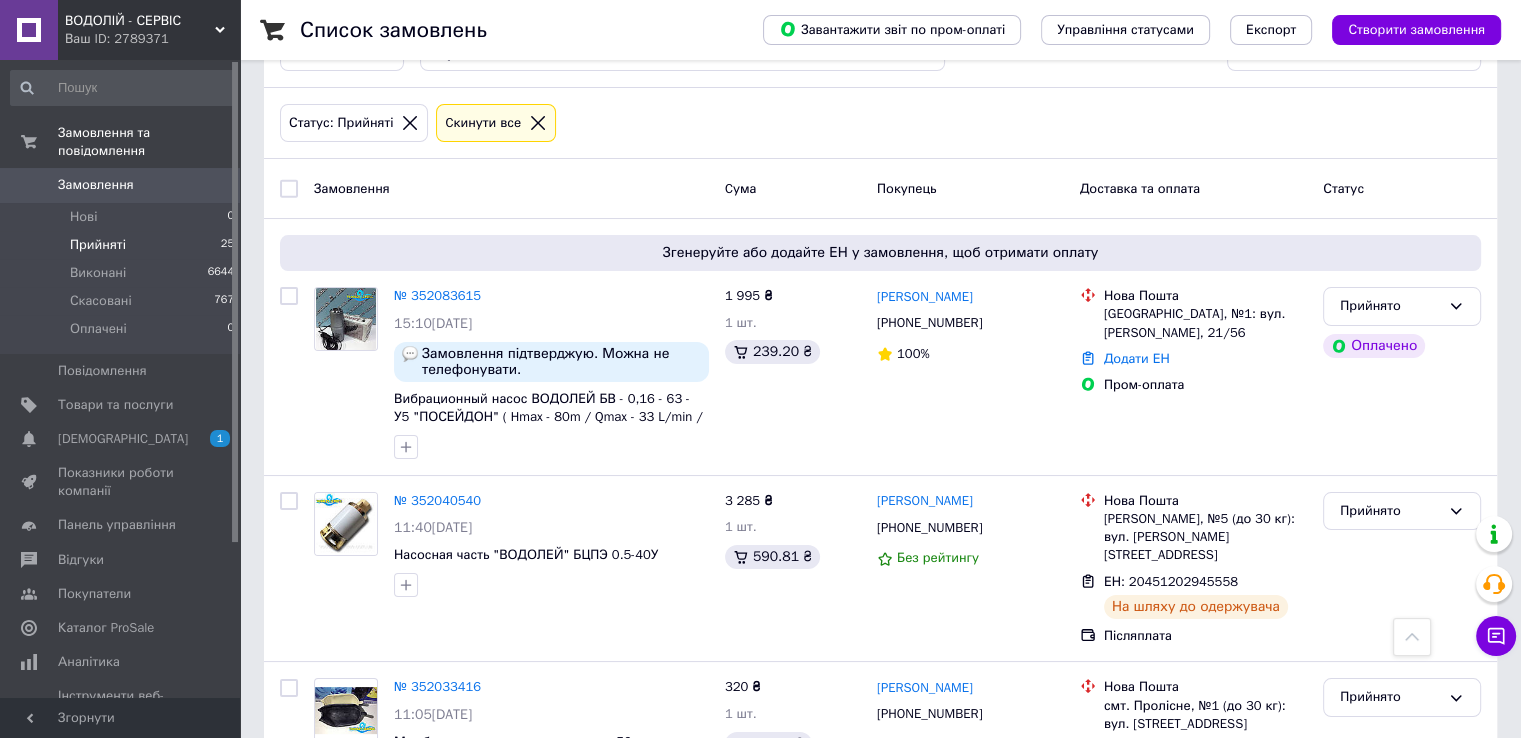scroll, scrollTop: 0, scrollLeft: 0, axis: both 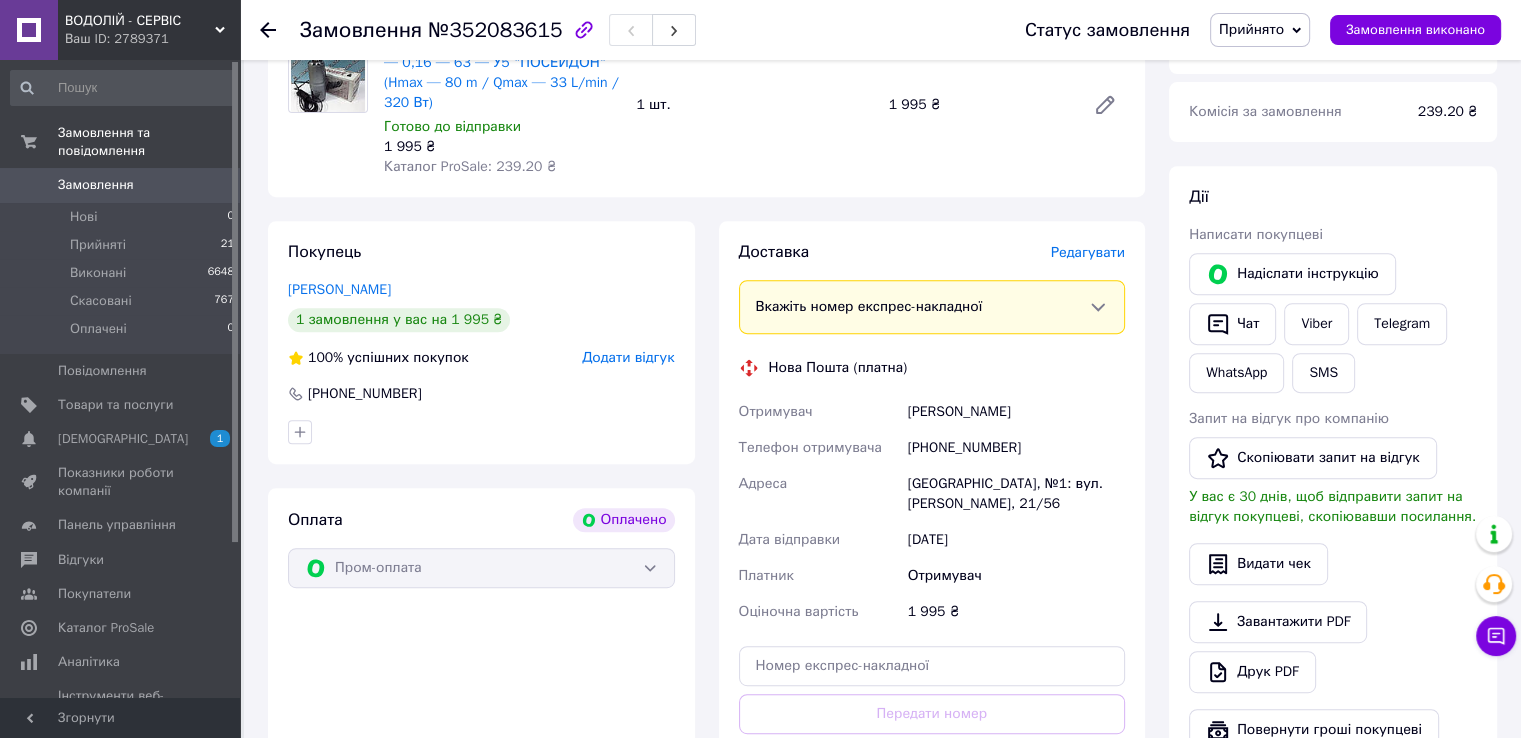 drag, startPoint x: 1044, startPoint y: 396, endPoint x: 884, endPoint y: 393, distance: 160.02812 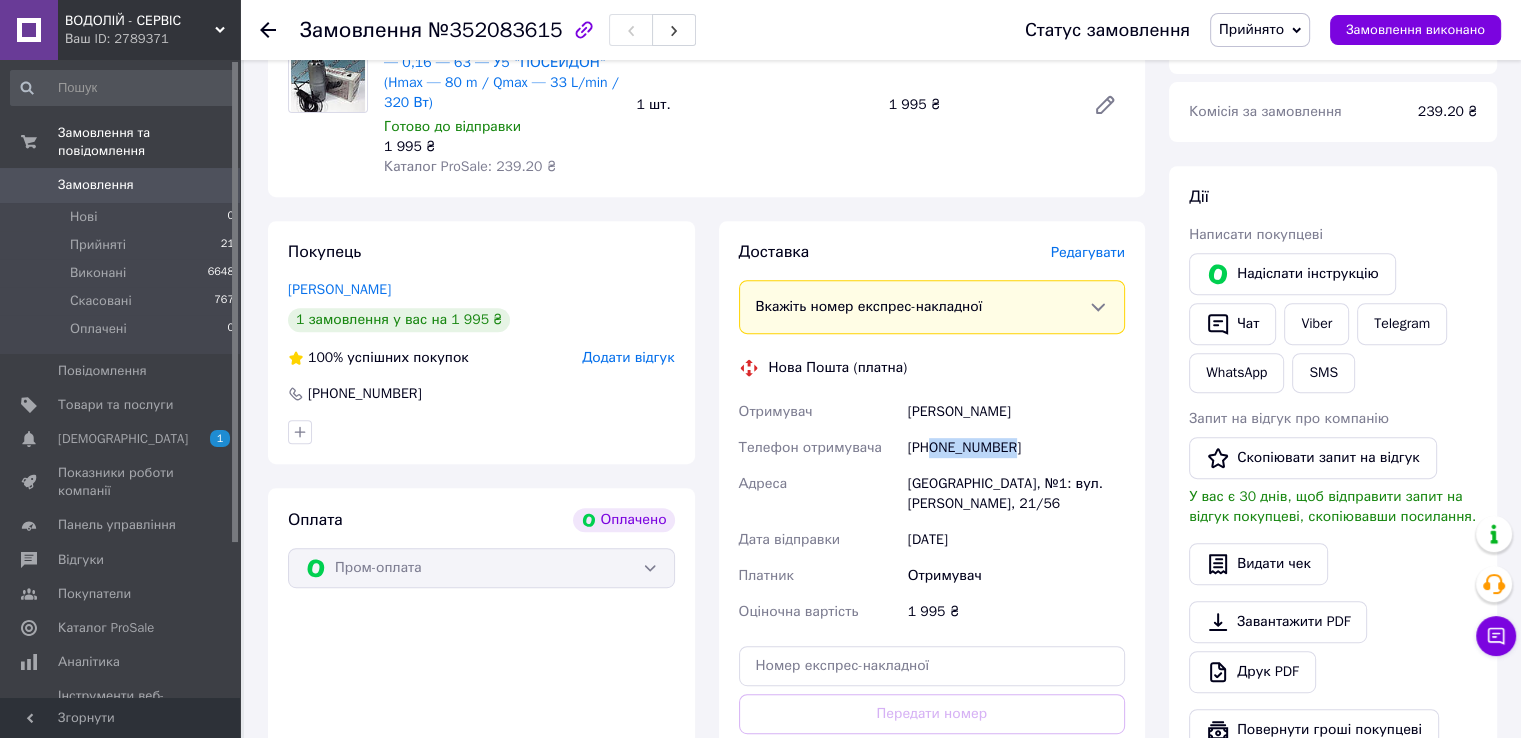 drag, startPoint x: 1009, startPoint y: 436, endPoint x: 933, endPoint y: 431, distance: 76.1643 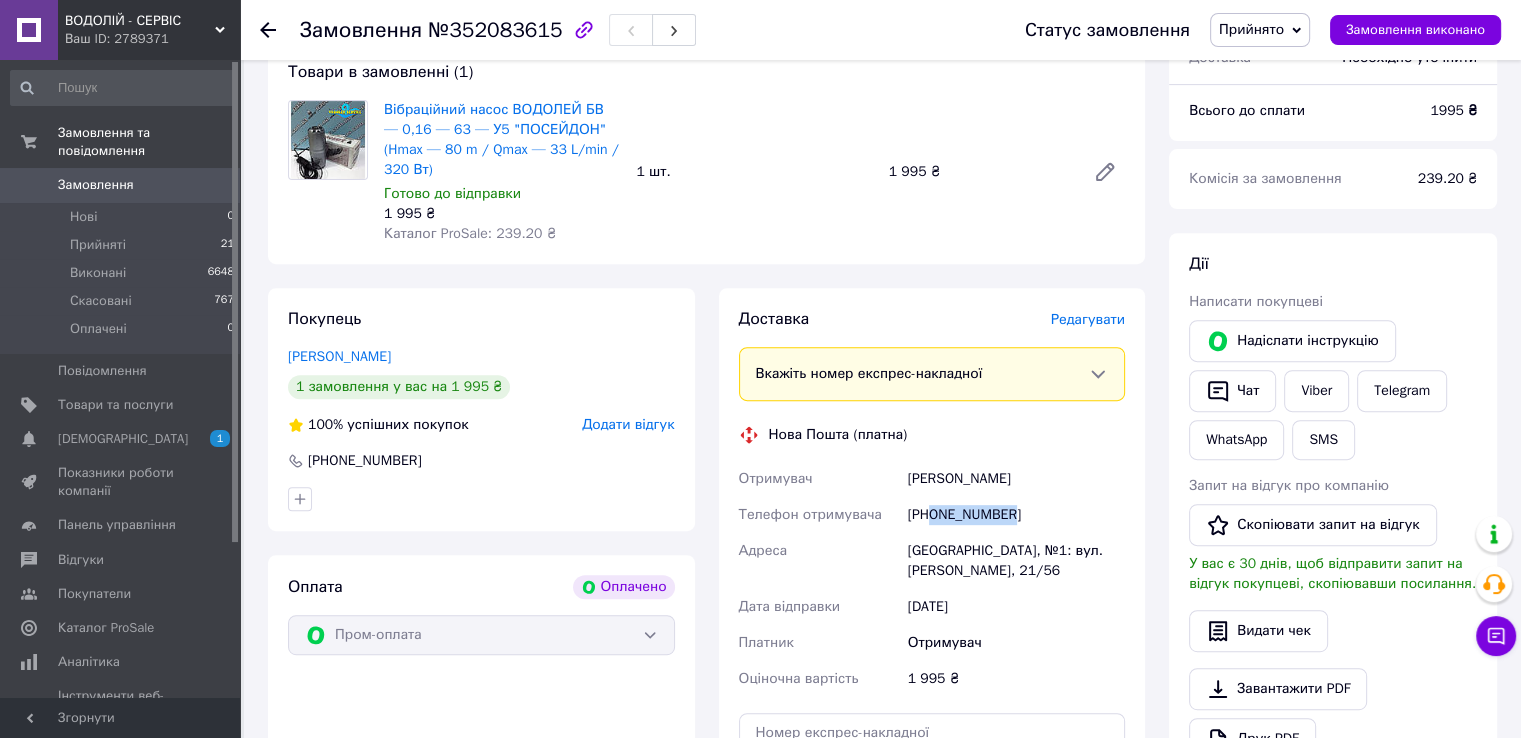 scroll, scrollTop: 700, scrollLeft: 0, axis: vertical 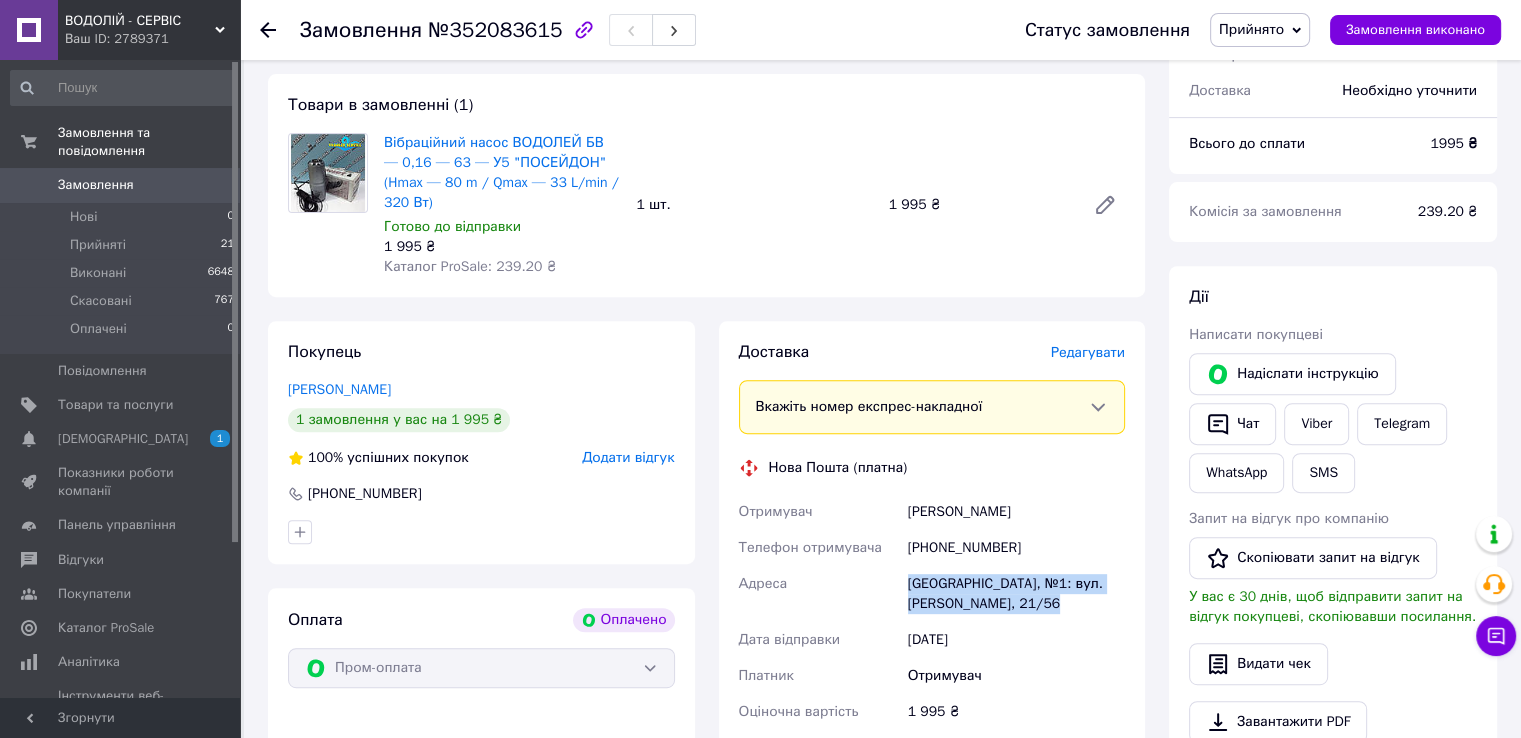 drag, startPoint x: 900, startPoint y: 565, endPoint x: 1040, endPoint y: 590, distance: 142.21463 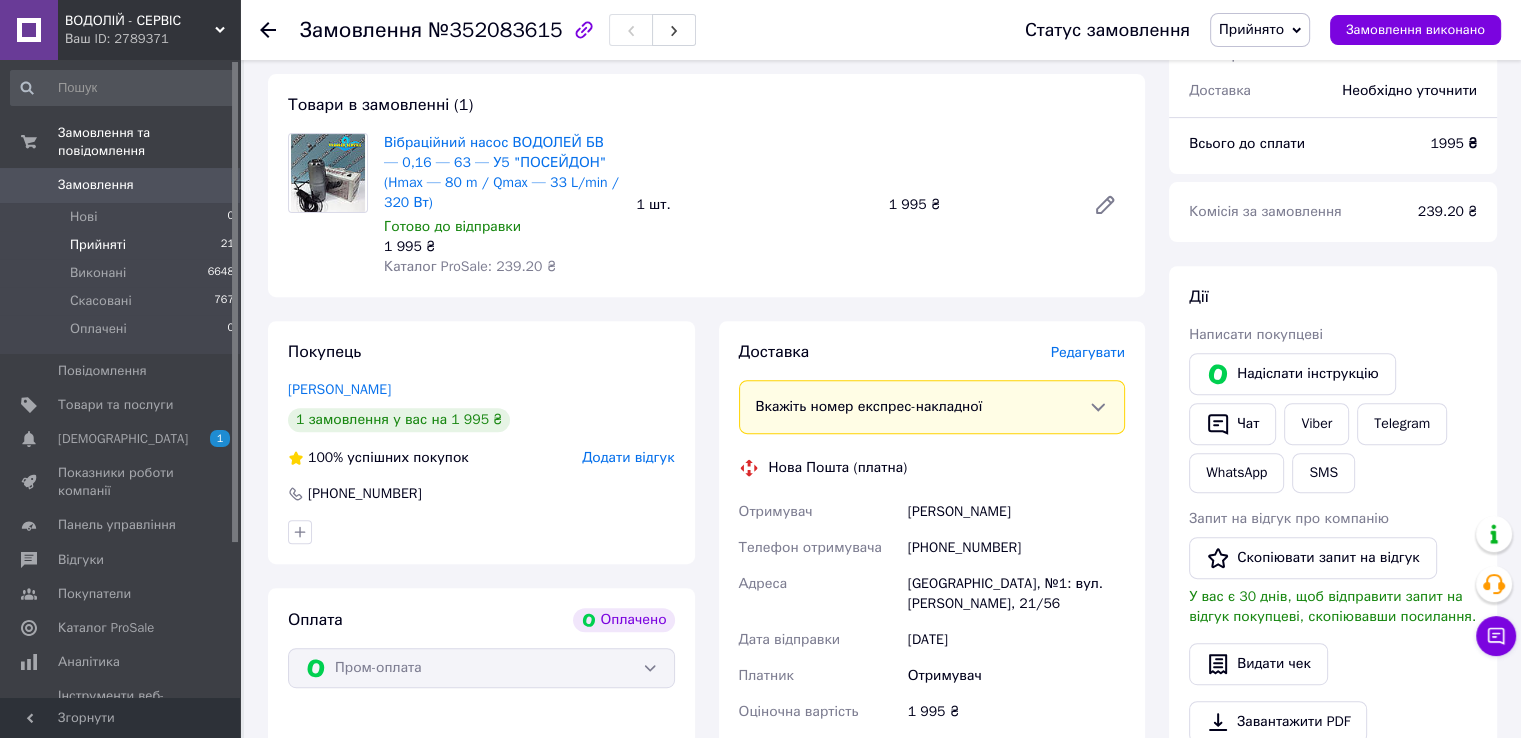 click on "Прийняті" at bounding box center [98, 245] 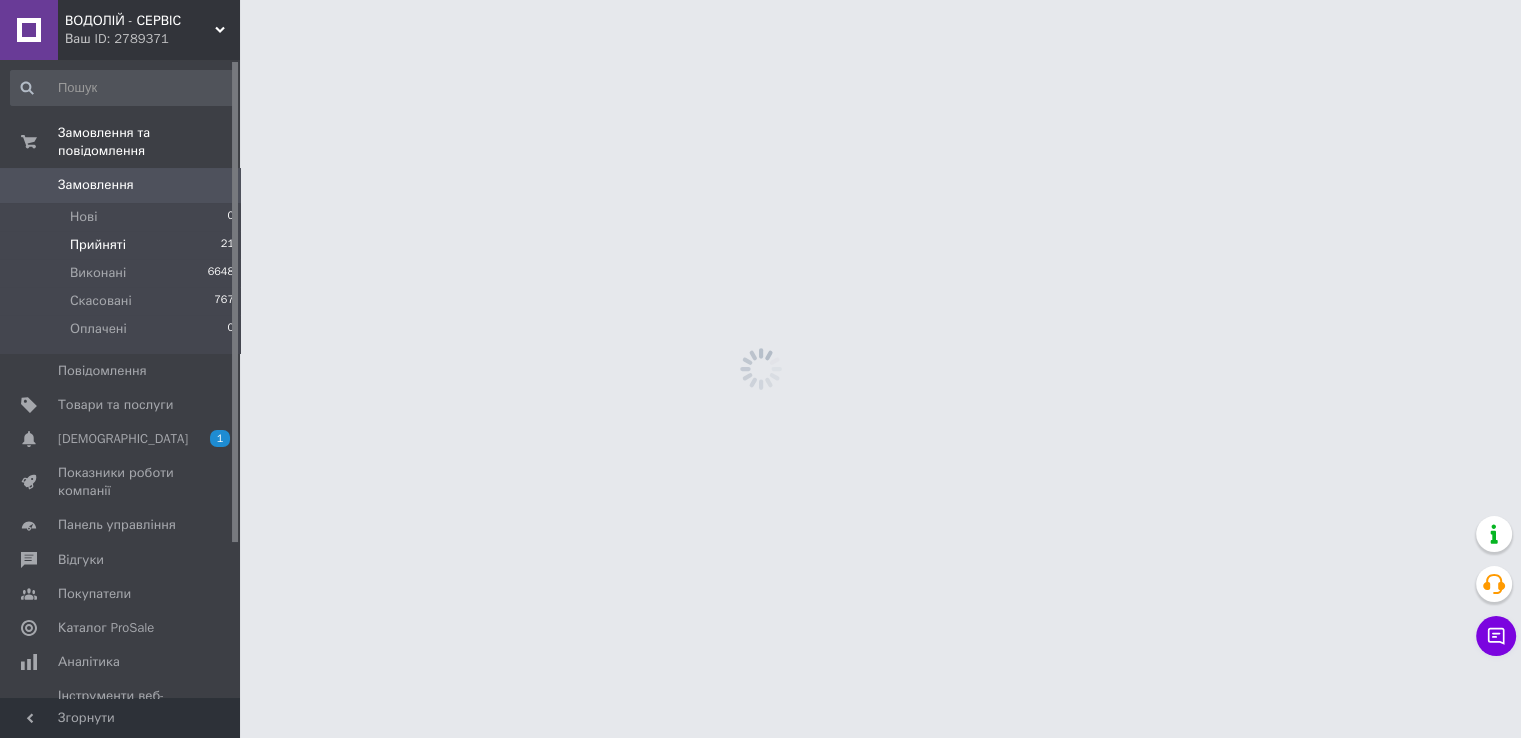 scroll, scrollTop: 0, scrollLeft: 0, axis: both 